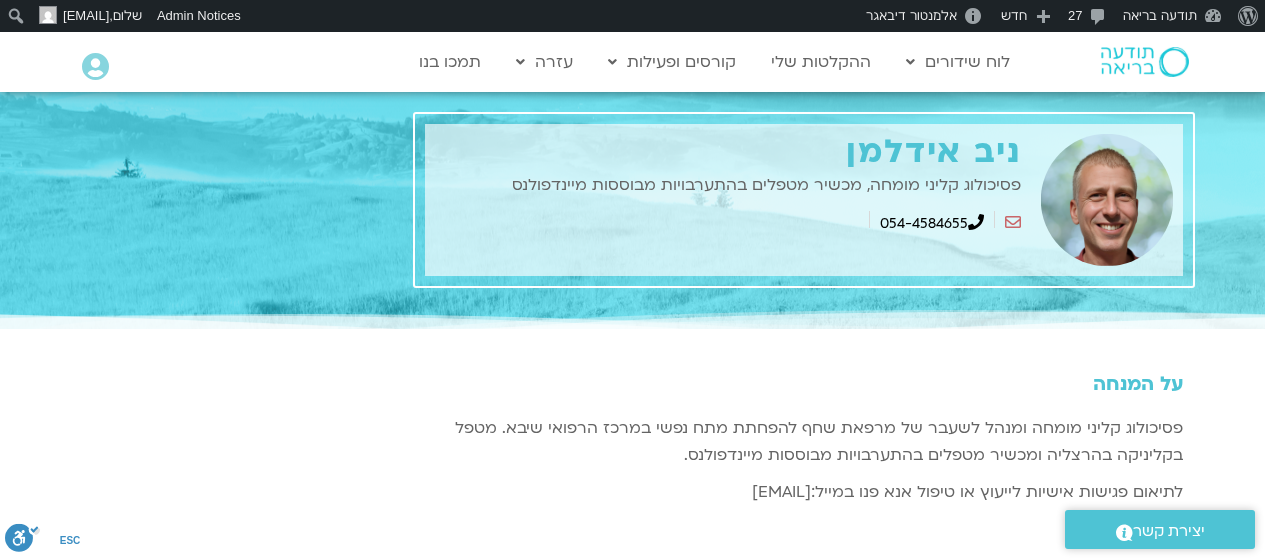 scroll, scrollTop: 1565, scrollLeft: 0, axis: vertical 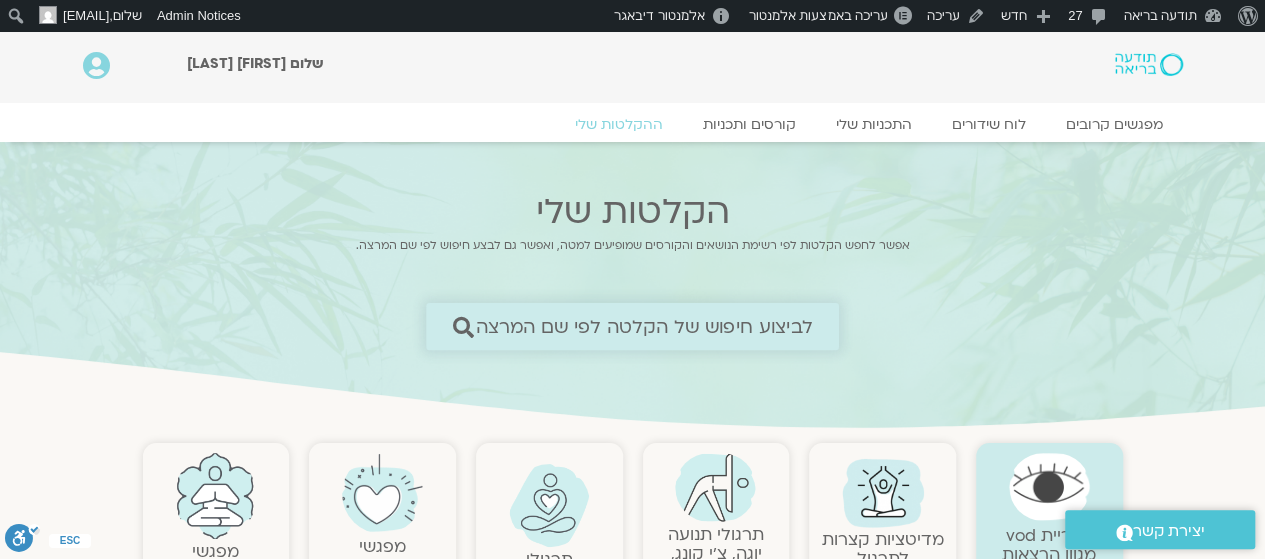 click on "לביצוע חיפוש של הקלטה לפי שם המרצה" at bounding box center [644, 326] 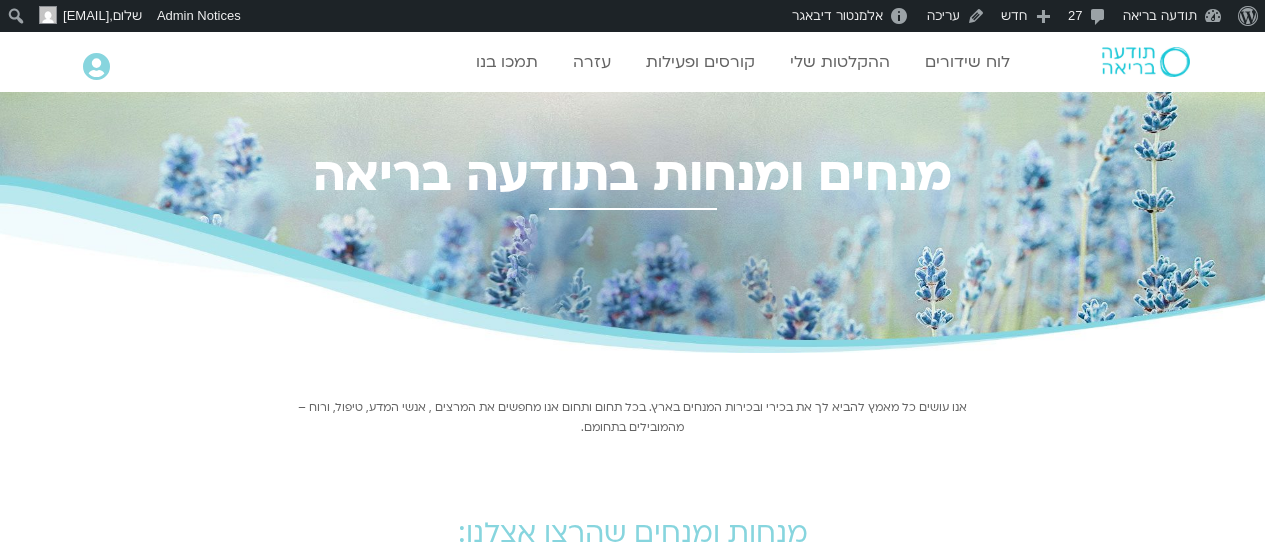 scroll, scrollTop: 0, scrollLeft: 0, axis: both 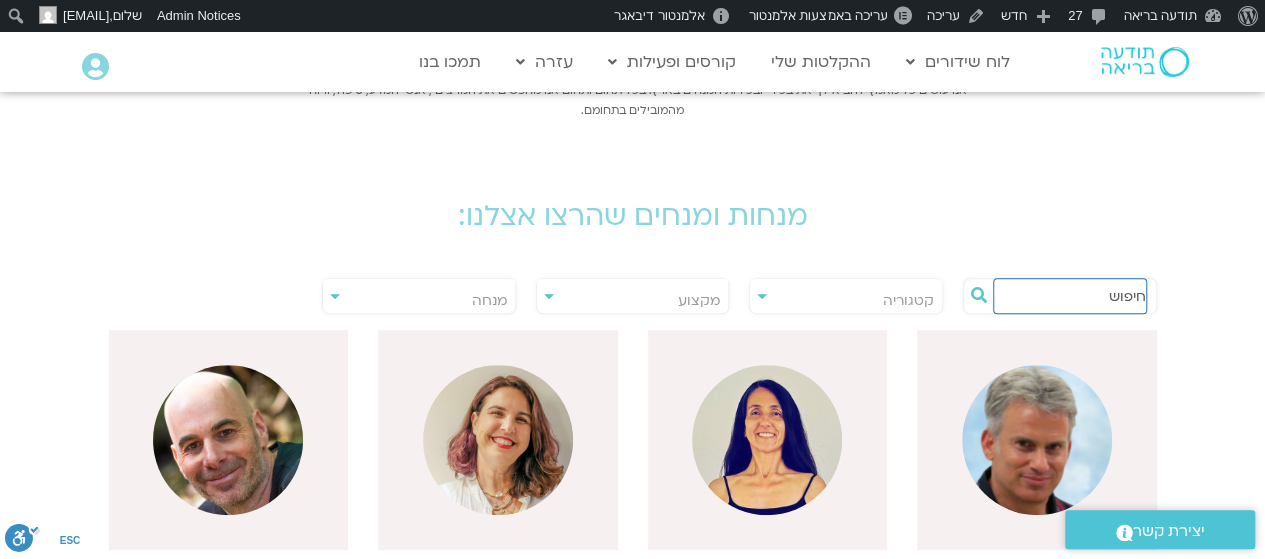 click at bounding box center [1070, 296] 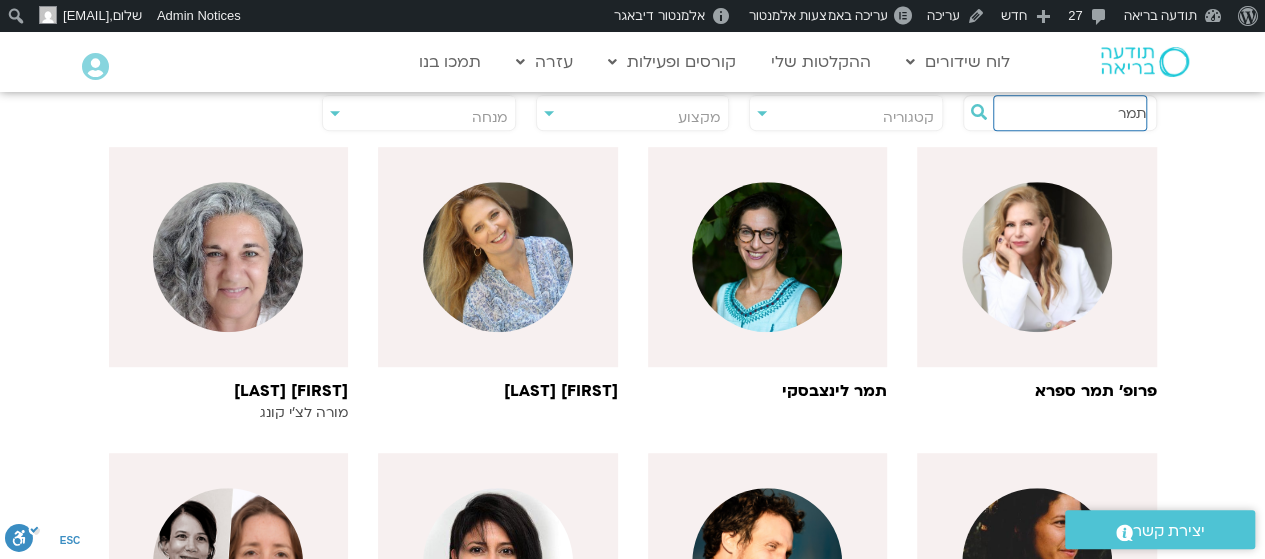 scroll, scrollTop: 501, scrollLeft: 0, axis: vertical 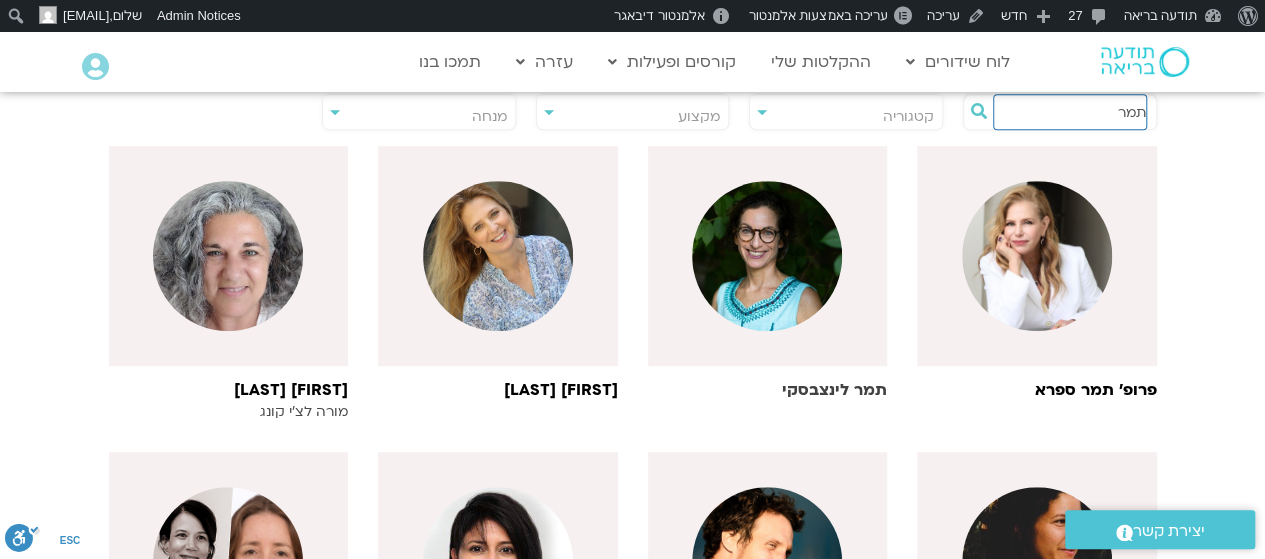type on "תמר" 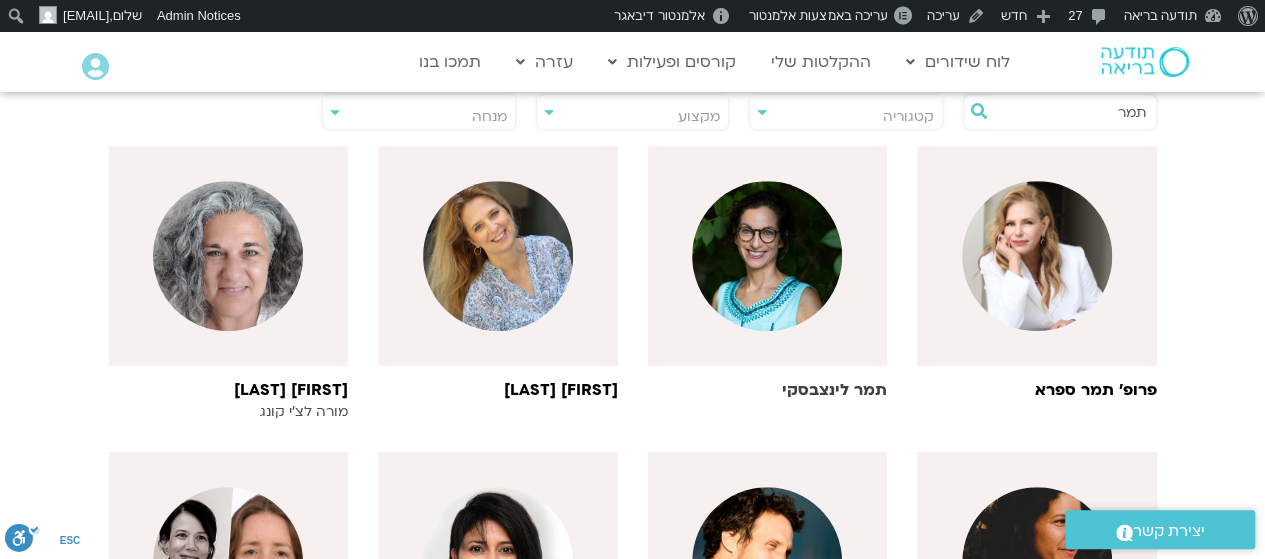 click at bounding box center [768, 256] 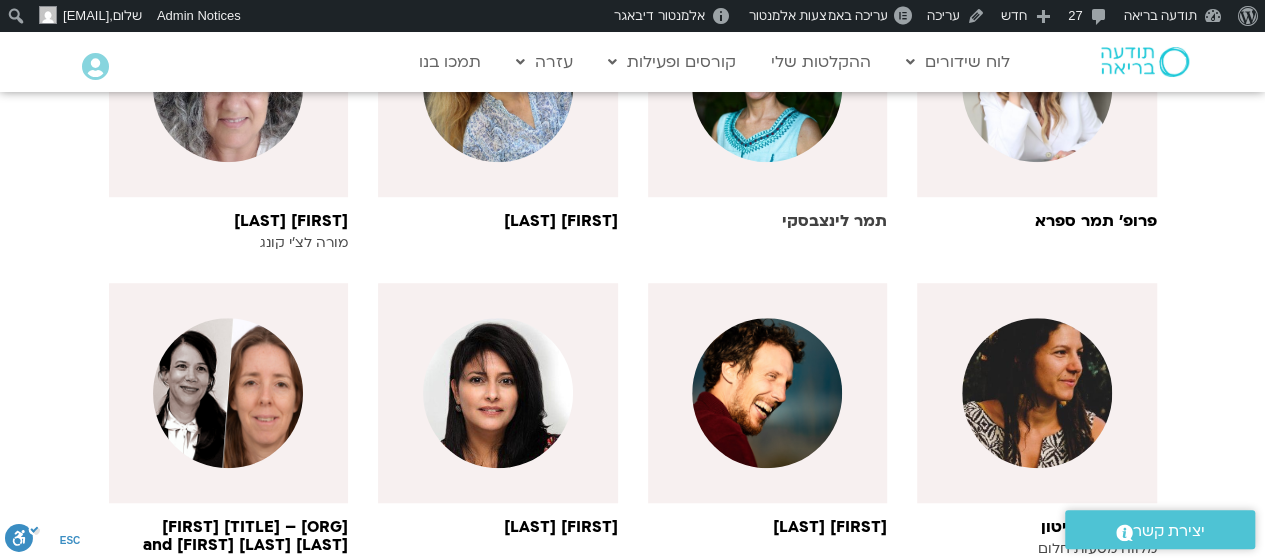 scroll, scrollTop: 676, scrollLeft: 0, axis: vertical 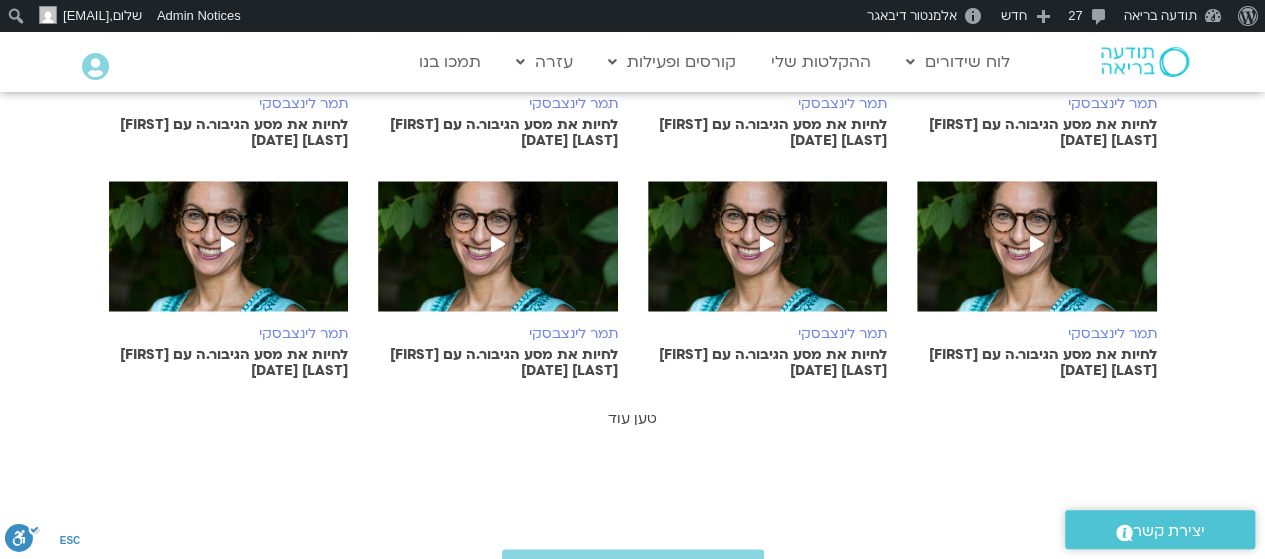 click on "טען עוד" at bounding box center [632, 418] 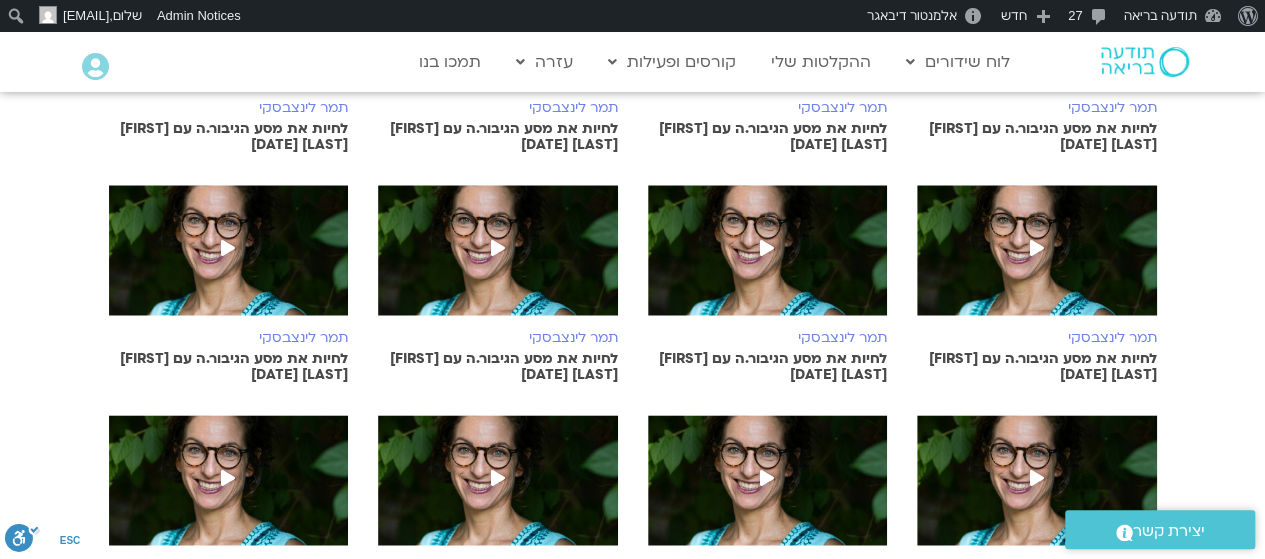 scroll, scrollTop: 1157, scrollLeft: 0, axis: vertical 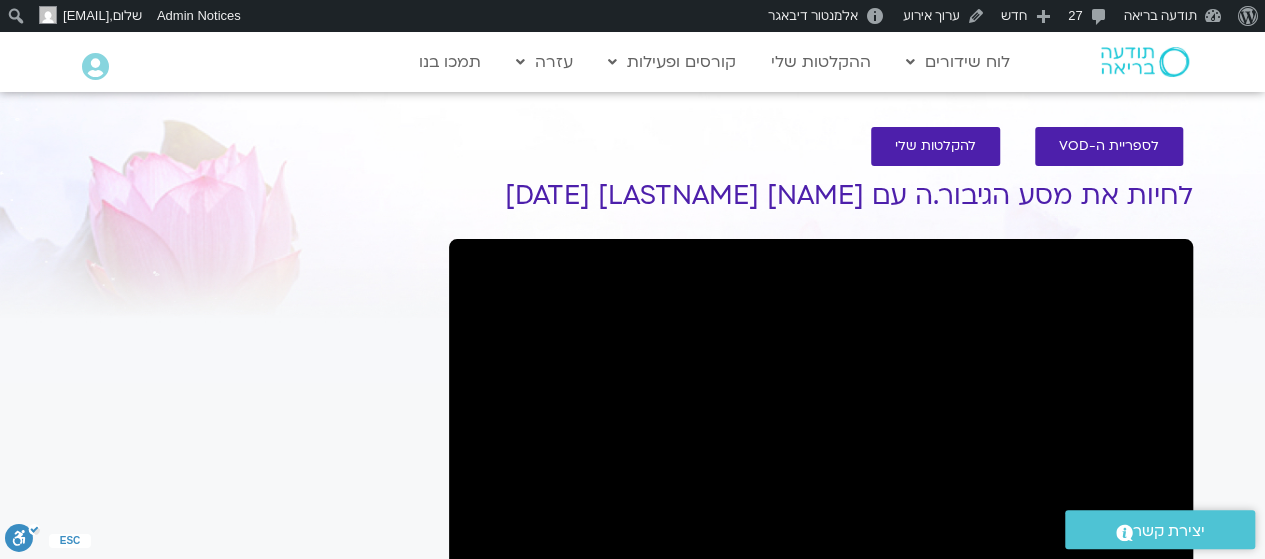 click on "לחיות את מסע הגיבור.ה עם [NAME] [LASTNAME] [DATE]" at bounding box center [821, 196] 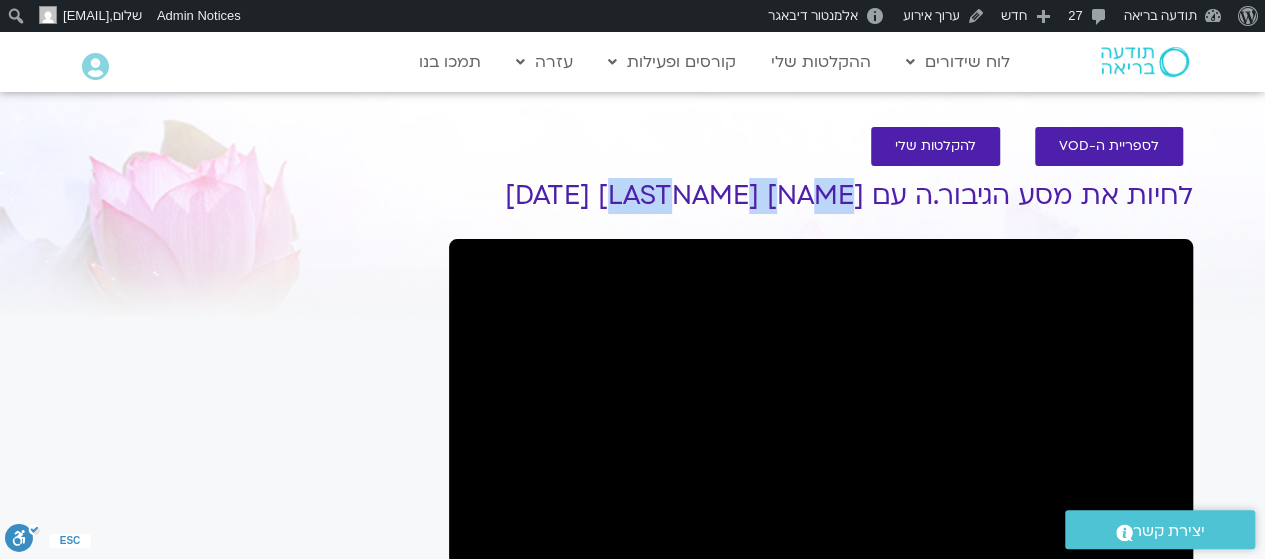 drag, startPoint x: 700, startPoint y: 189, endPoint x: 817, endPoint y: 200, distance: 117.51595 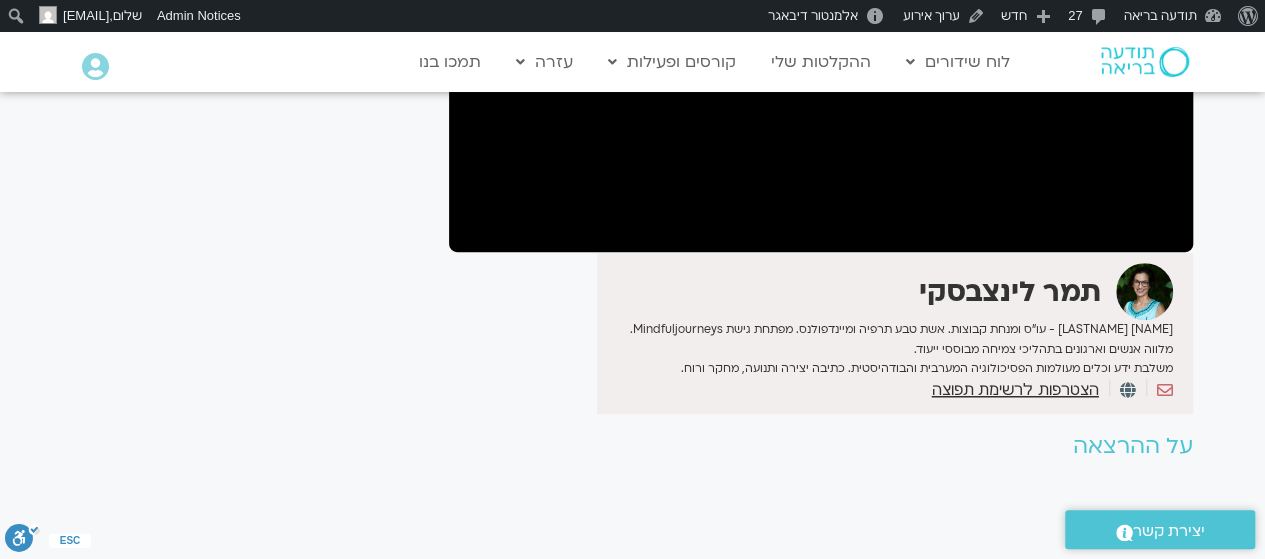 scroll, scrollTop: 453, scrollLeft: 0, axis: vertical 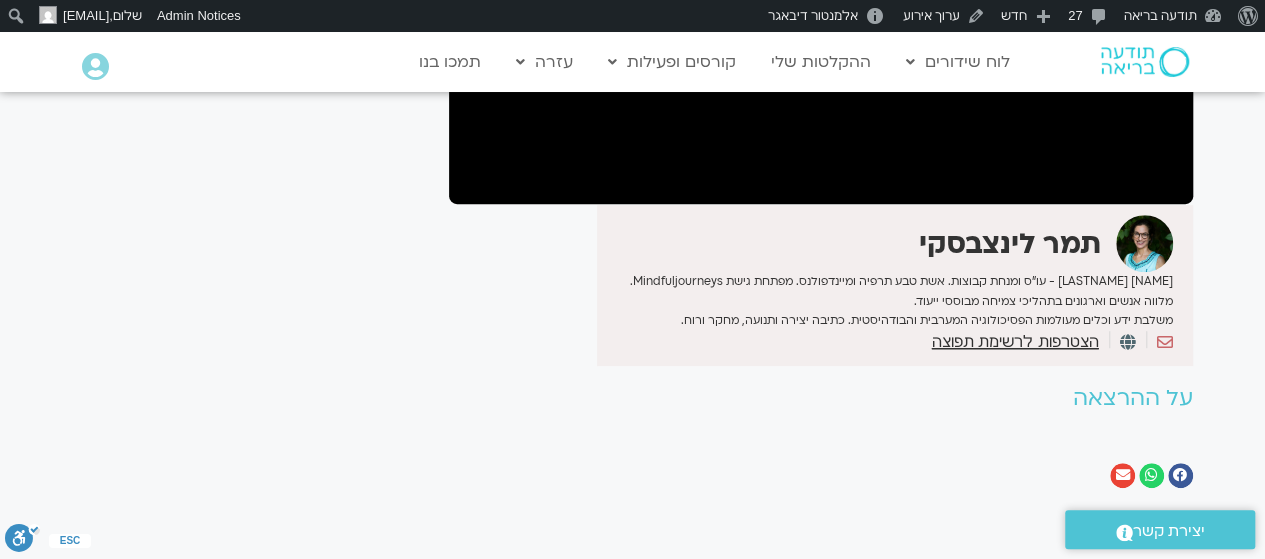 drag, startPoint x: 1086, startPoint y: 279, endPoint x: 654, endPoint y: 319, distance: 433.8479 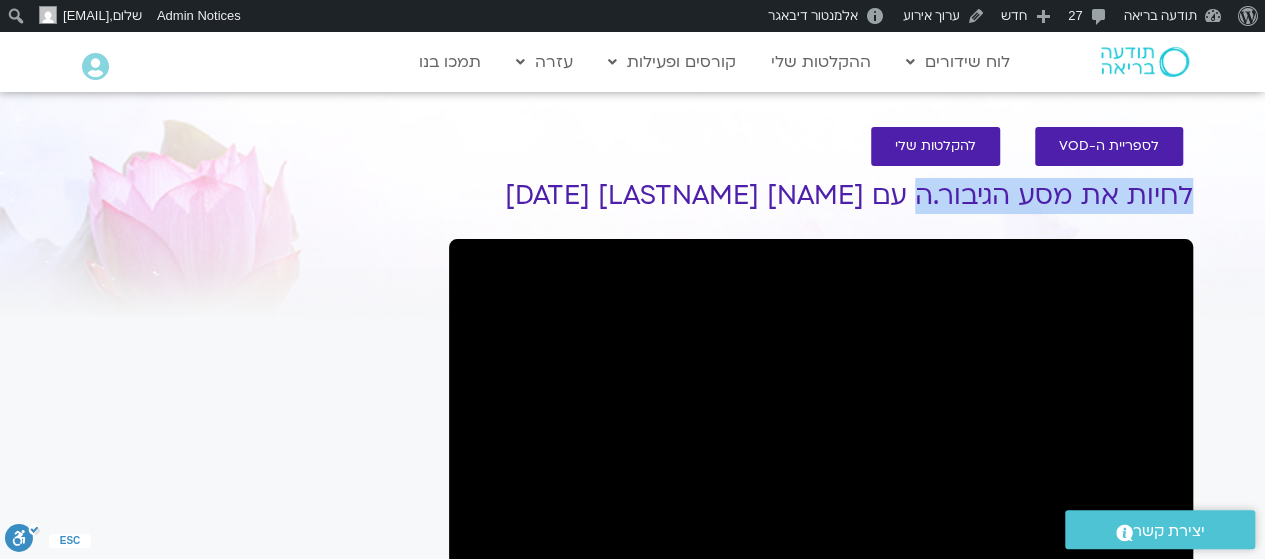 drag, startPoint x: 915, startPoint y: 200, endPoint x: 1198, endPoint y: 205, distance: 283.04416 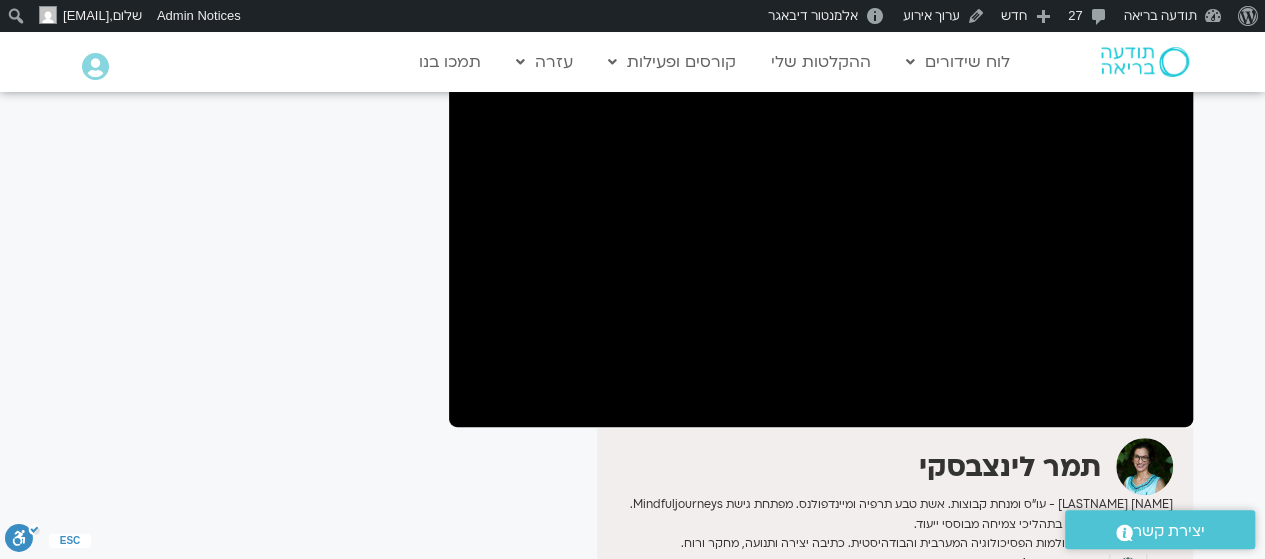 scroll, scrollTop: 256, scrollLeft: 0, axis: vertical 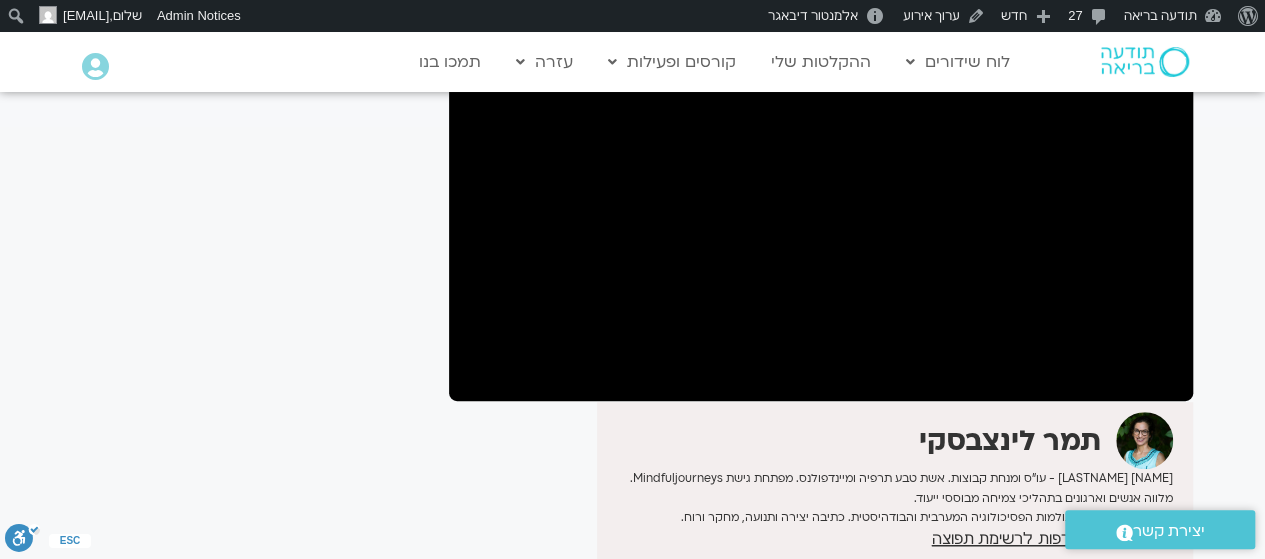 click on "לספריית ה-VOD
להקלטות שלי
לחיות את מסע הגיבור.ה עם תמר לינצבסקי 25/03/25
תמר לינצבסקי
תמר לינצ’בסקי- עו”ס ומנחת קבוצות. אשת טבע תרפיה ומיינדפולנס. מפתחת גישת Mindfuljourneys.
מלווה אנשים וארגונים בתהליכי צמיחה מבוססי ייעוד.
משלבת ידע וכלים מעולמות הפסיכולוגיה המערבית והבודהיסטית. כתיבה יצירה ותנועה, מחקר ורוח." at bounding box center [821, 283] 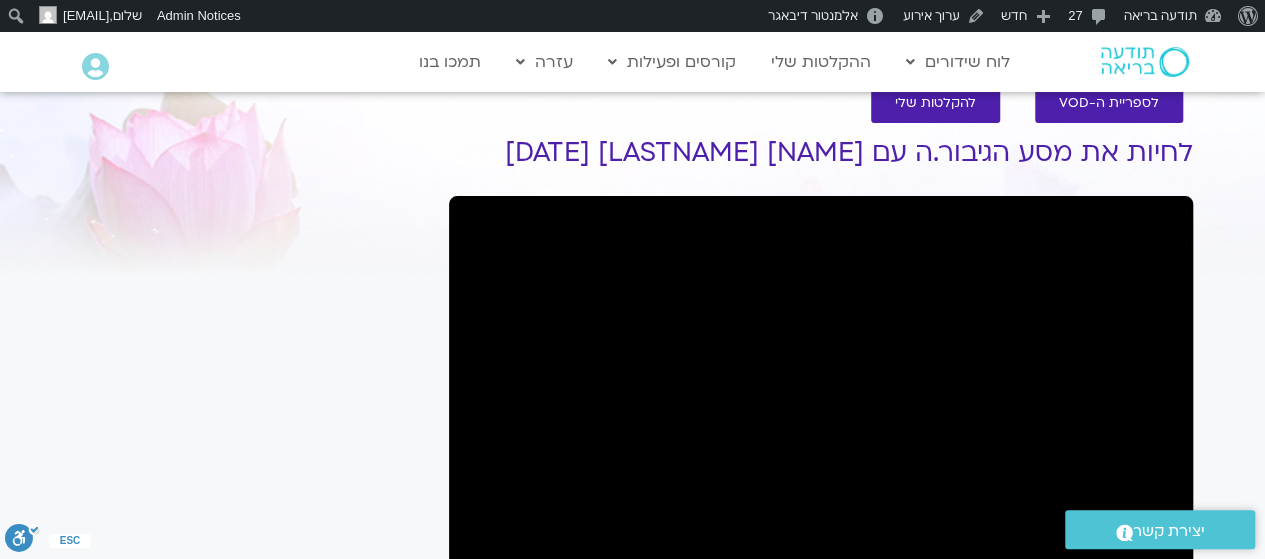 scroll, scrollTop: 0, scrollLeft: 0, axis: both 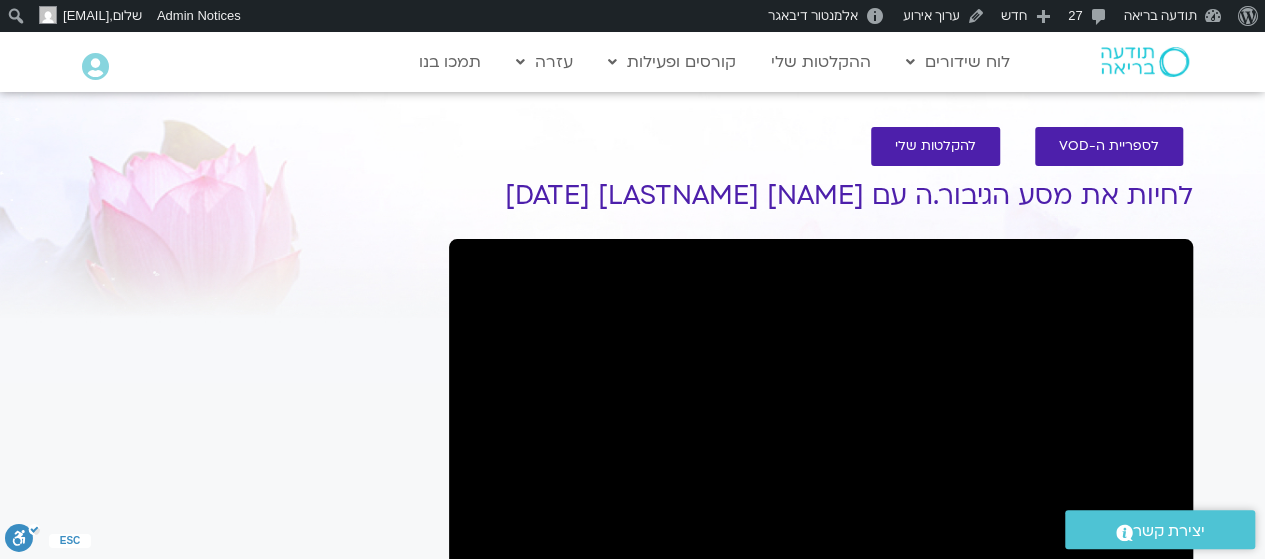 click on "It seems we can't find what you're looking for.
It seems we can't find what you're looking for." at bounding box center (251, 559) 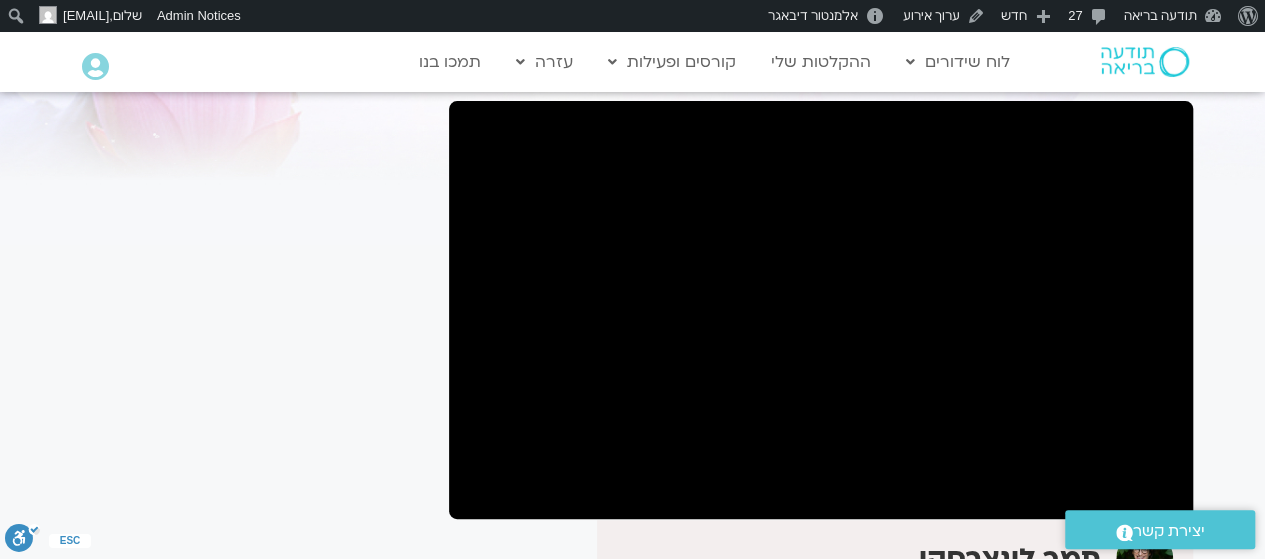 scroll, scrollTop: 137, scrollLeft: 0, axis: vertical 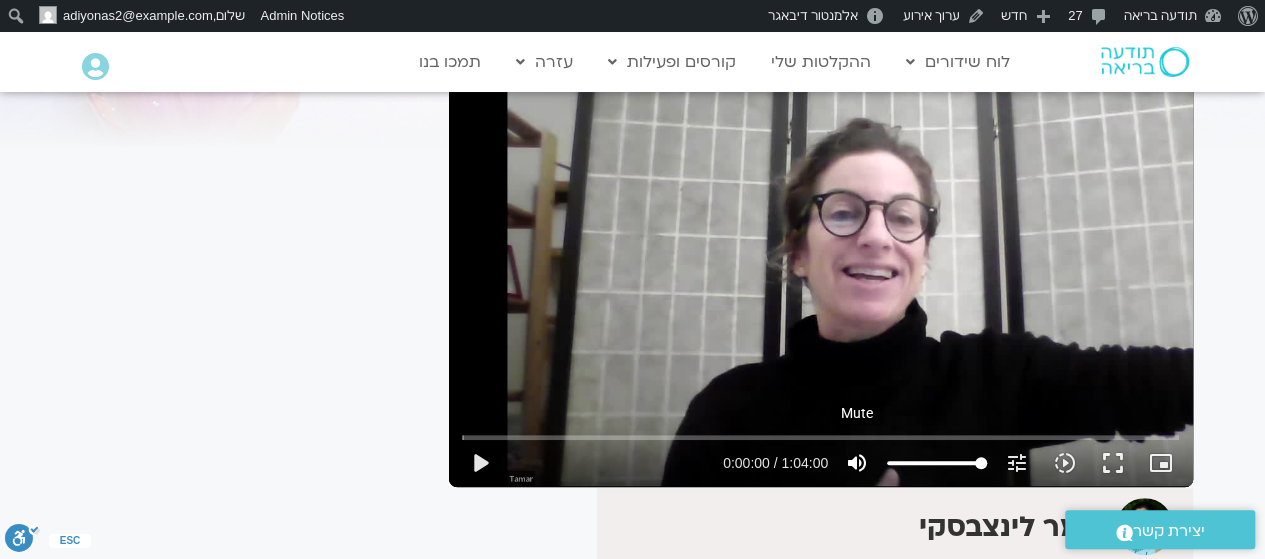 click on "volume_up" at bounding box center [857, 463] 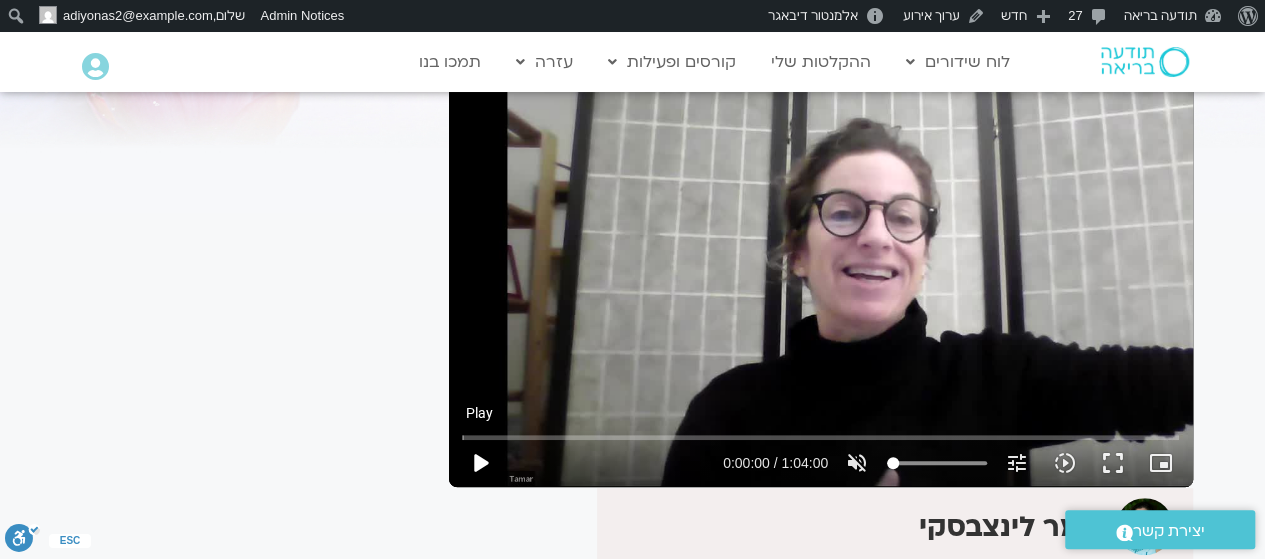 click on "play_arrow" at bounding box center [480, 463] 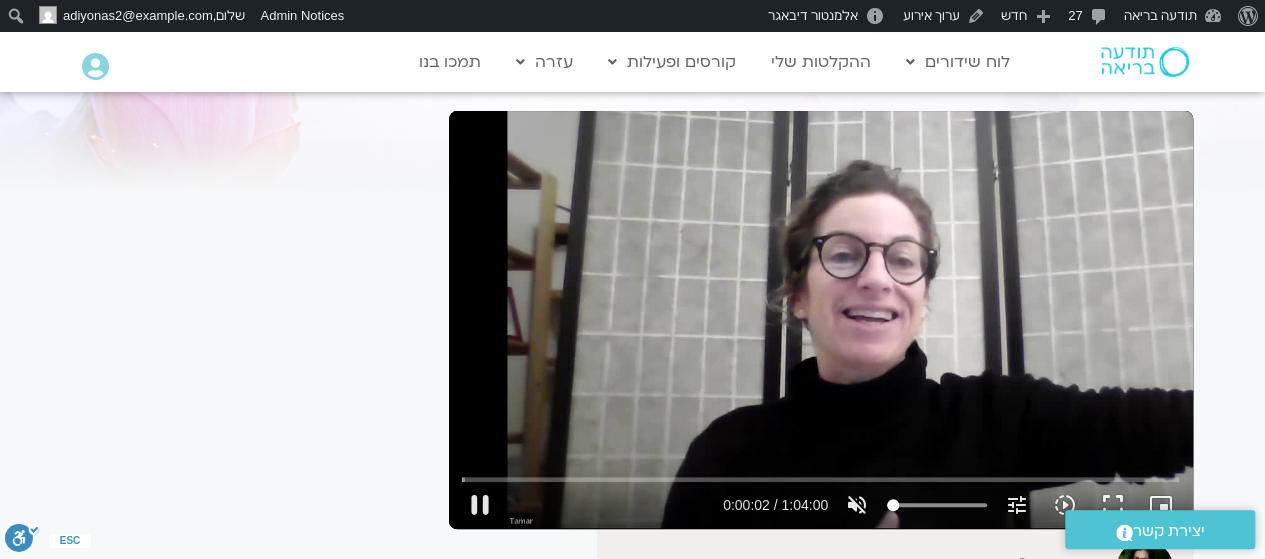 scroll, scrollTop: 128, scrollLeft: 0, axis: vertical 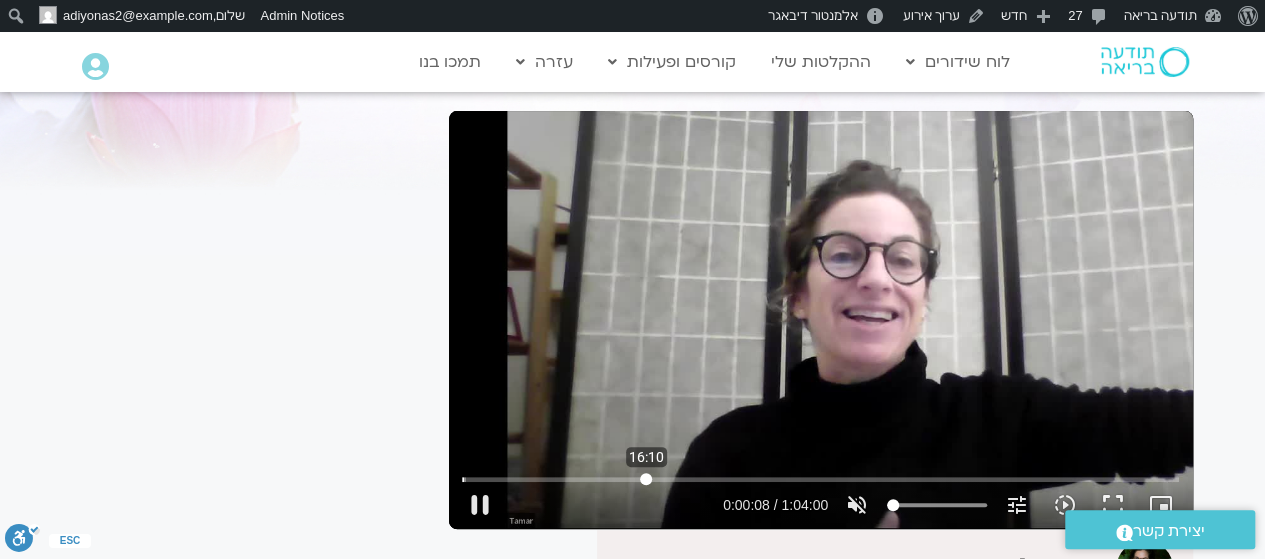 click at bounding box center [820, 479] 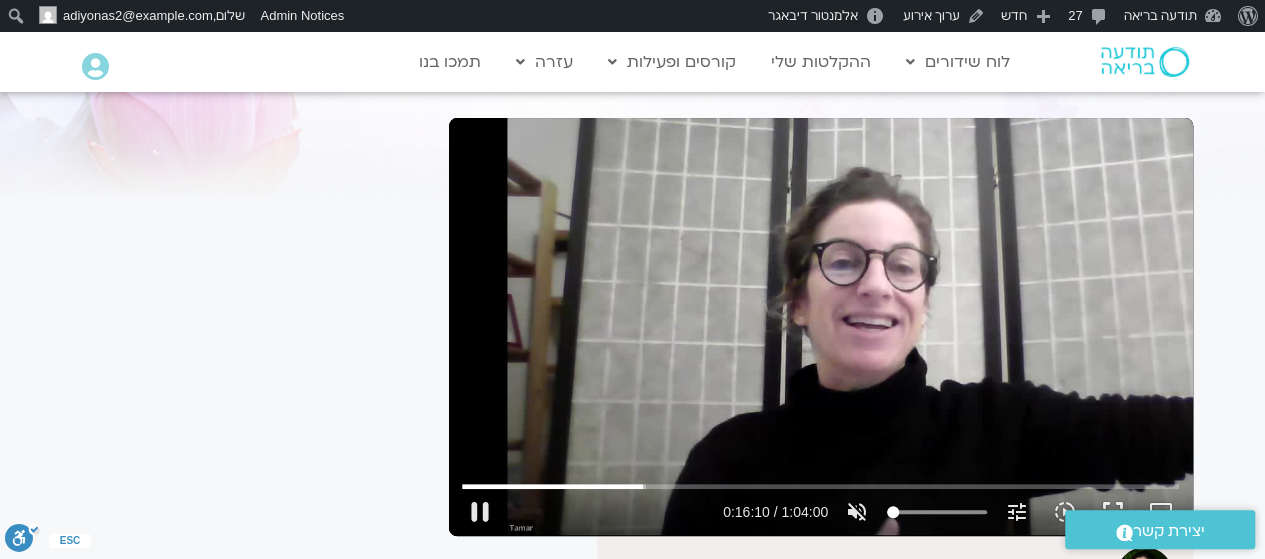 scroll, scrollTop: 125, scrollLeft: 0, axis: vertical 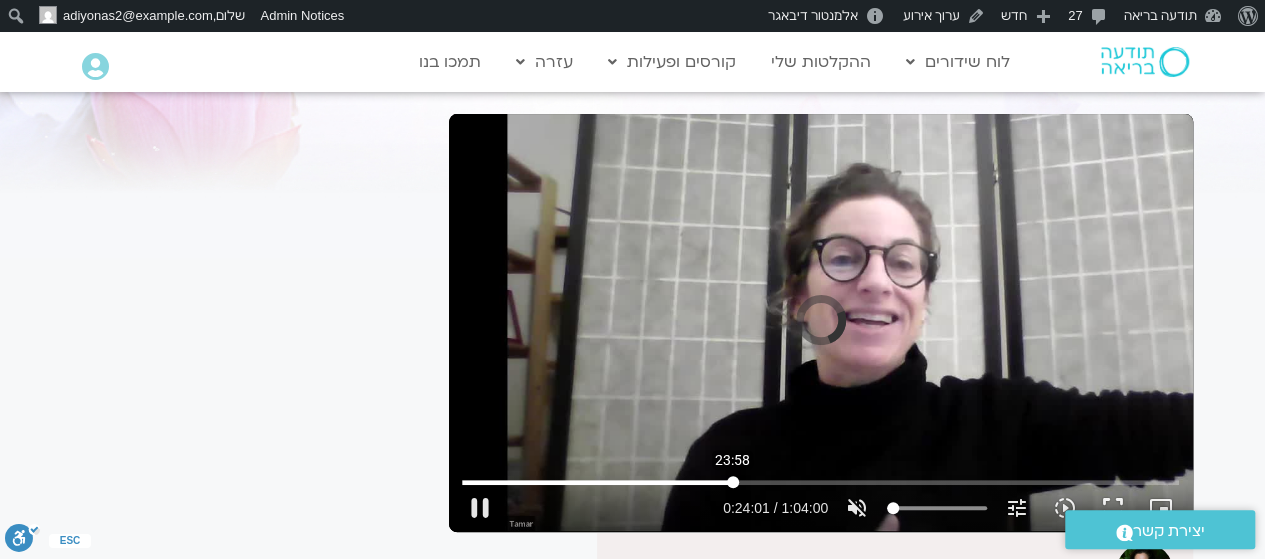 click at bounding box center [820, 482] 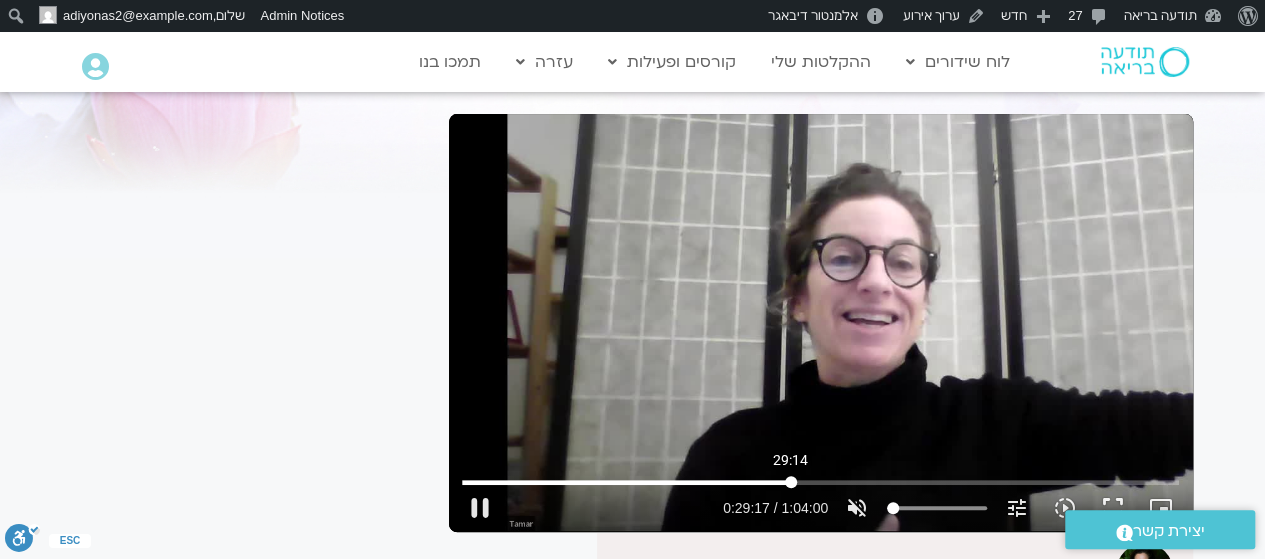 click at bounding box center [820, 482] 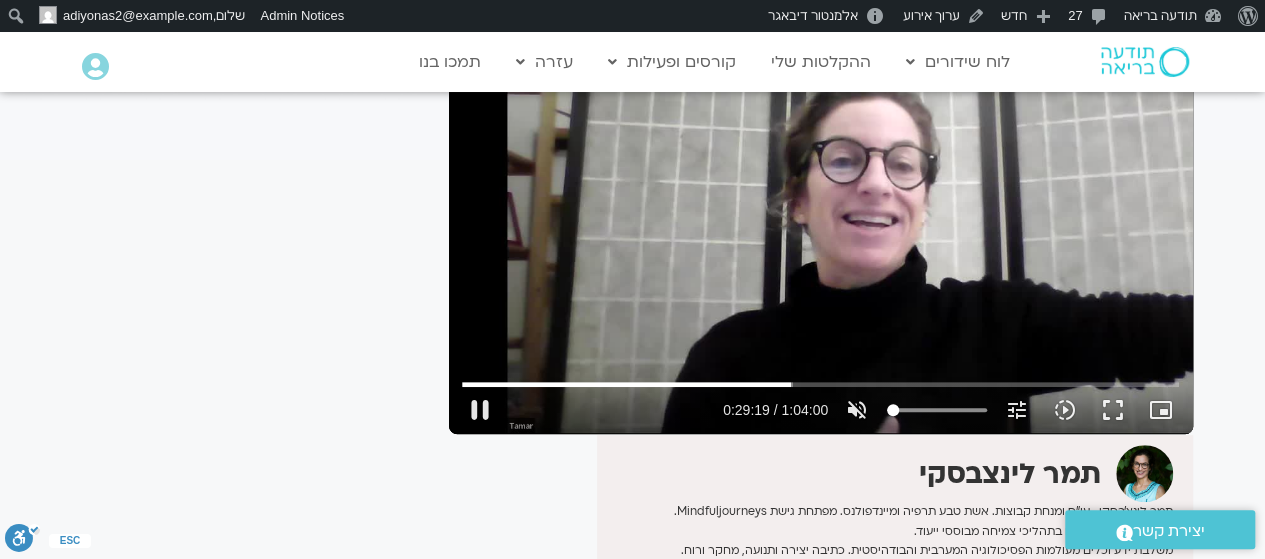 scroll, scrollTop: 227, scrollLeft: 0, axis: vertical 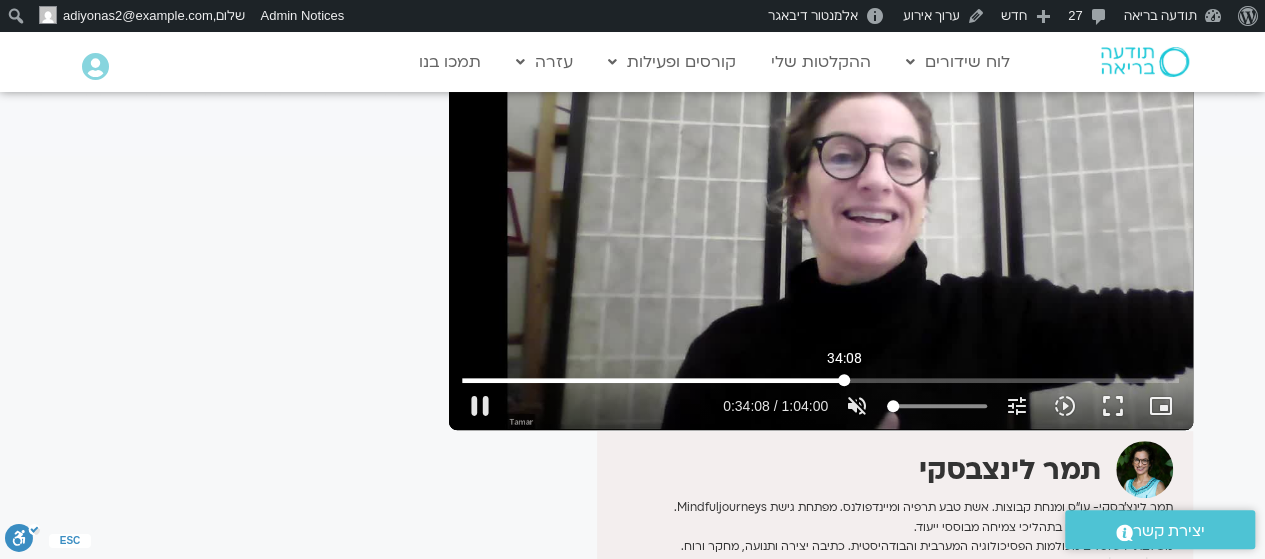 click at bounding box center [820, 380] 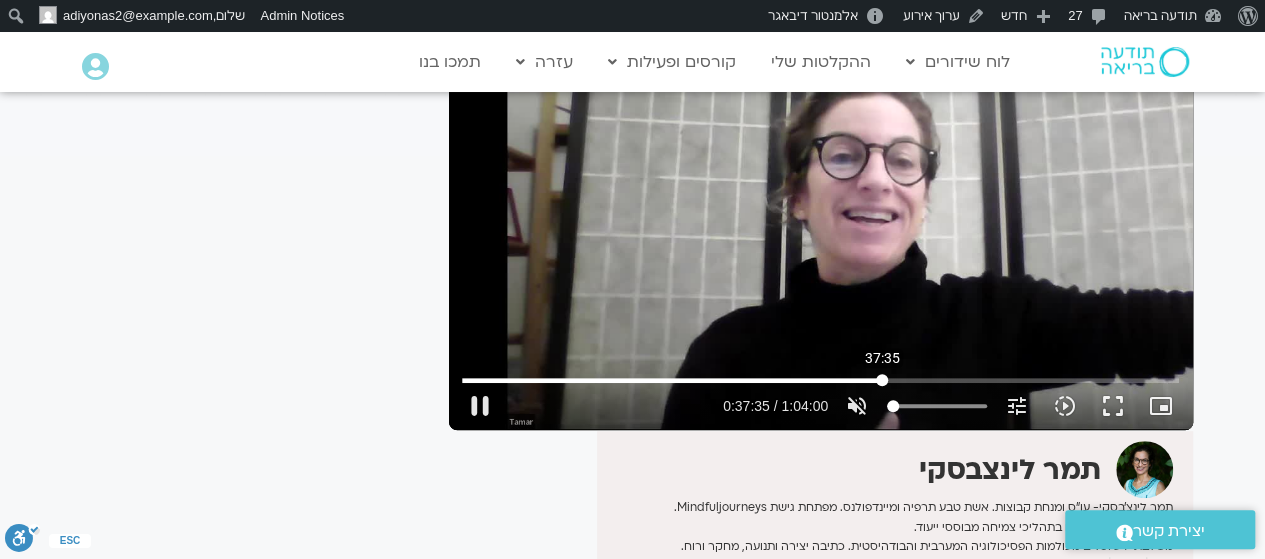 click at bounding box center [820, 380] 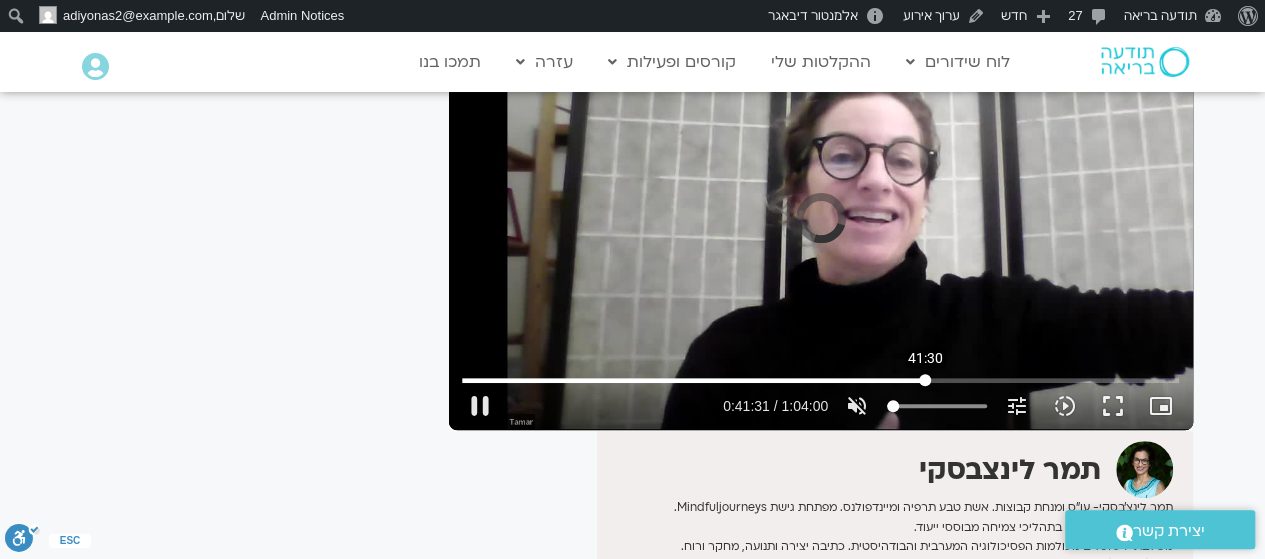 click at bounding box center (820, 380) 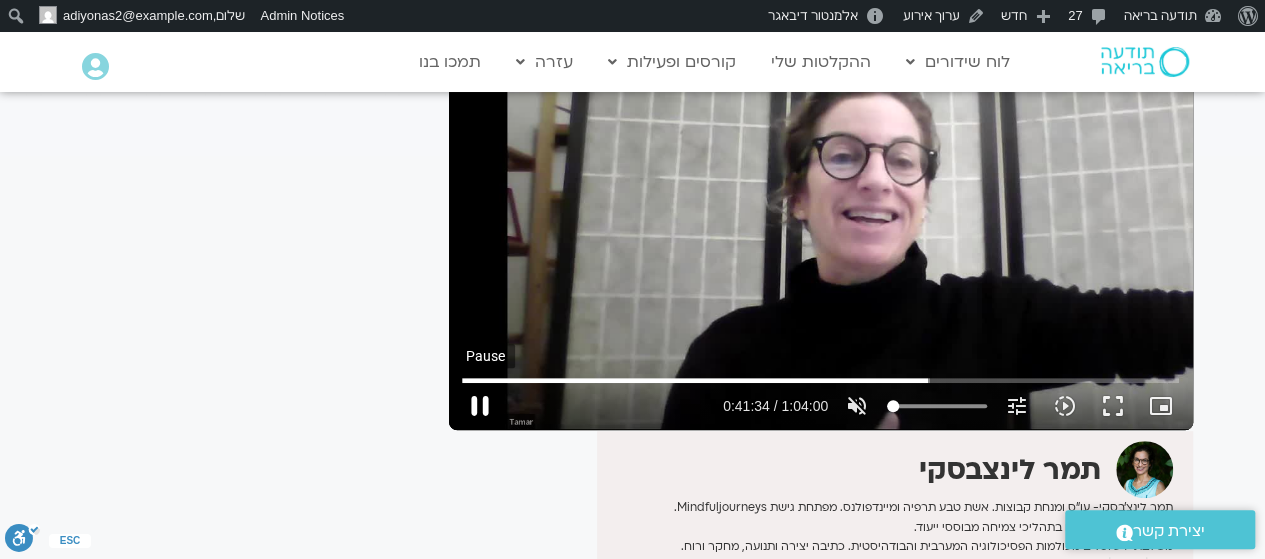 click on "pause" at bounding box center (480, 406) 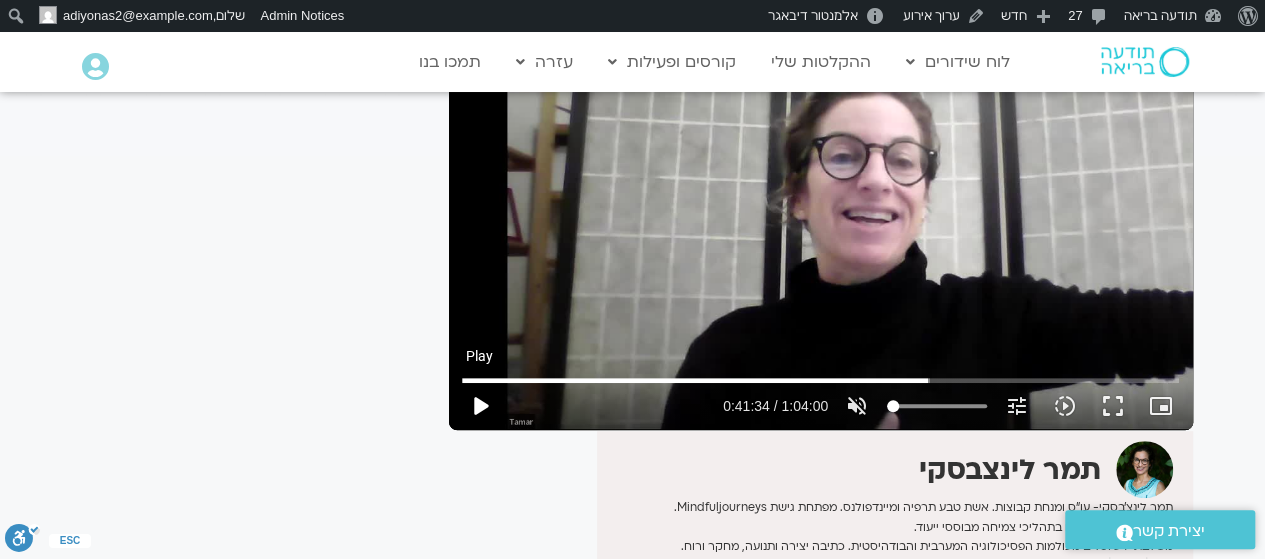 type 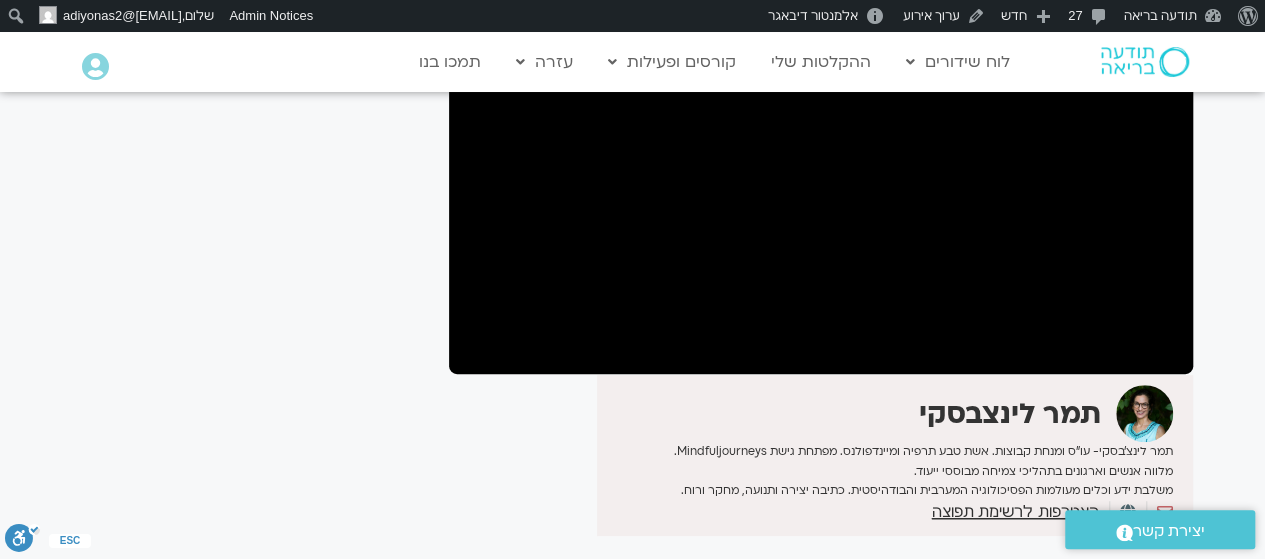 scroll, scrollTop: 561, scrollLeft: 0, axis: vertical 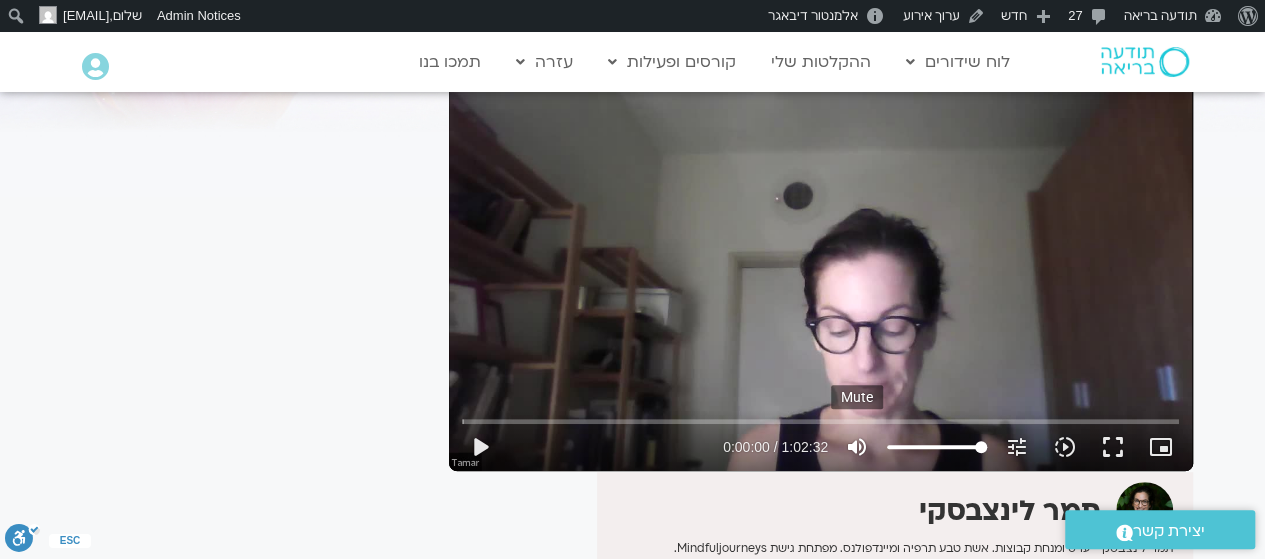 click on "volume_up" at bounding box center [857, 447] 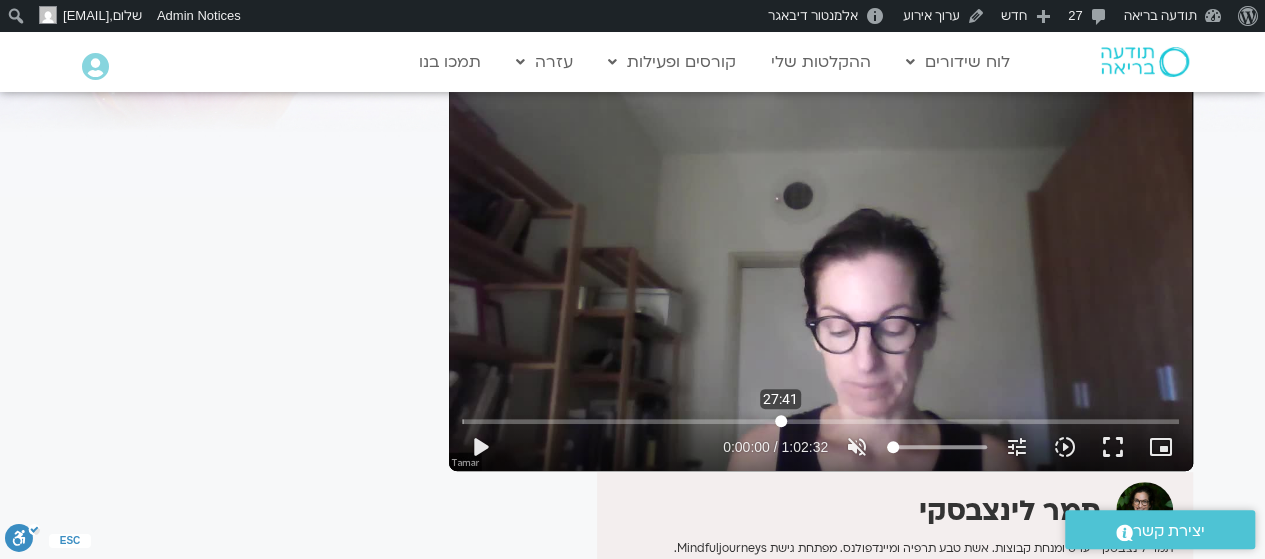 click at bounding box center (820, 421) 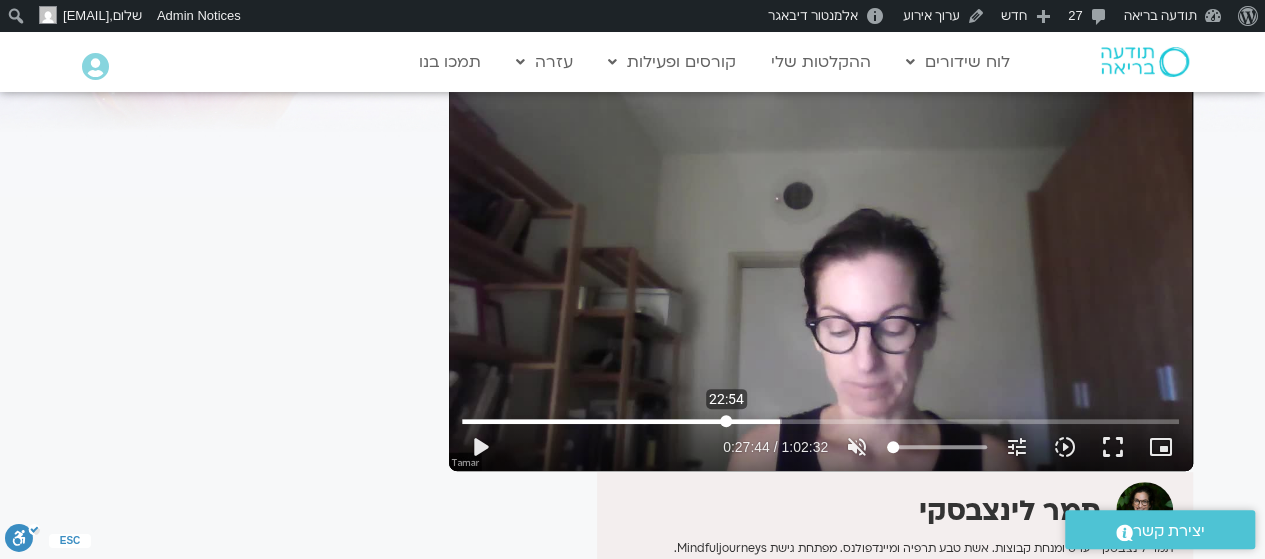 click at bounding box center [820, 421] 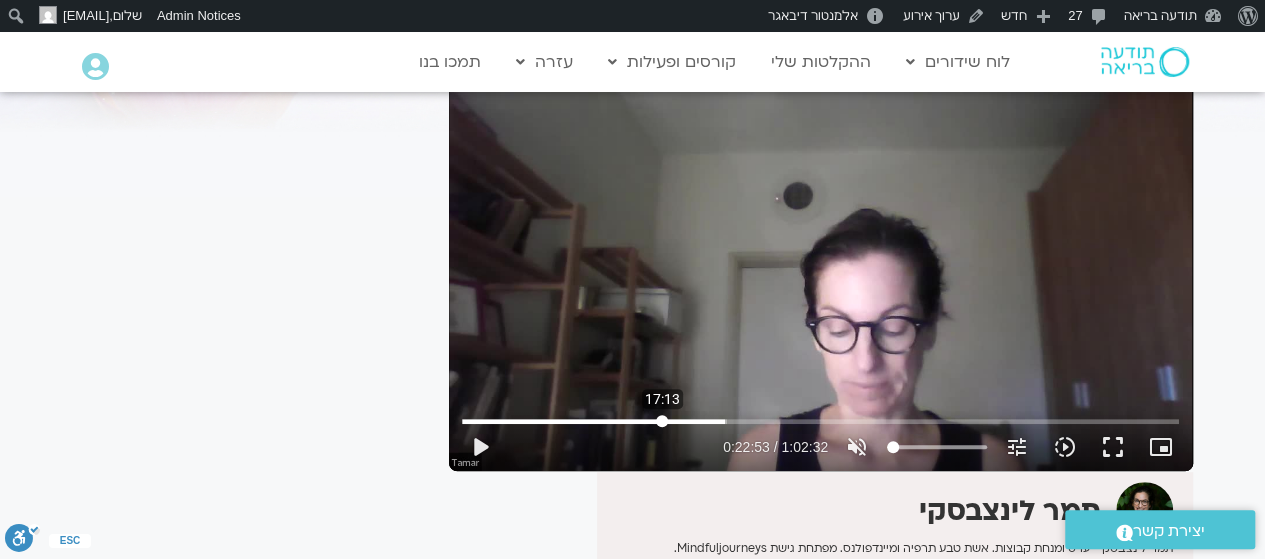 click at bounding box center (820, 421) 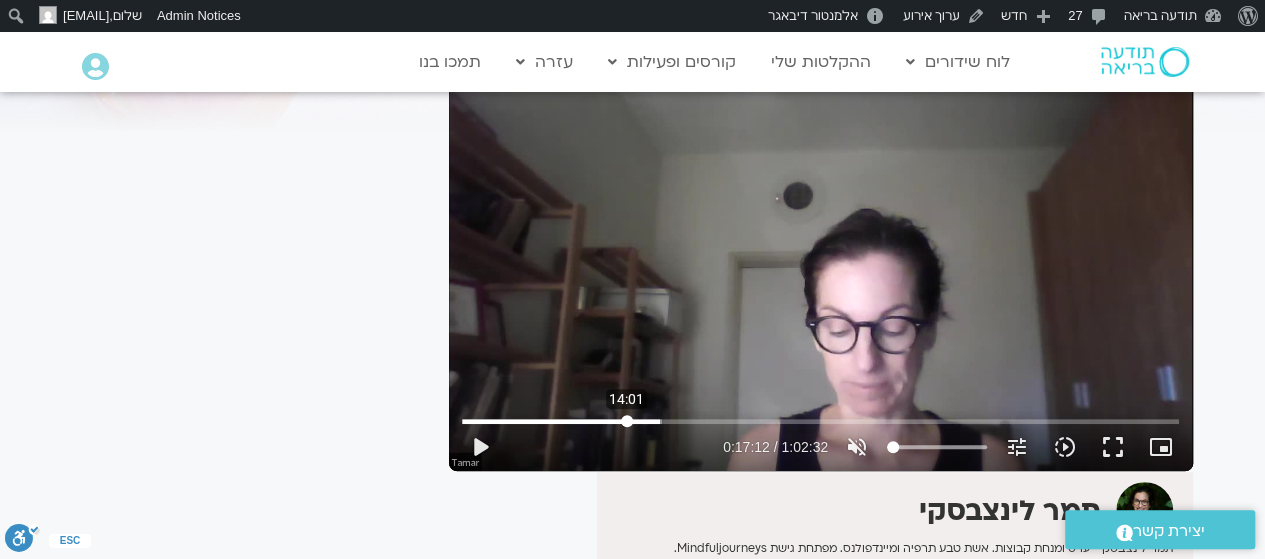 click at bounding box center [820, 421] 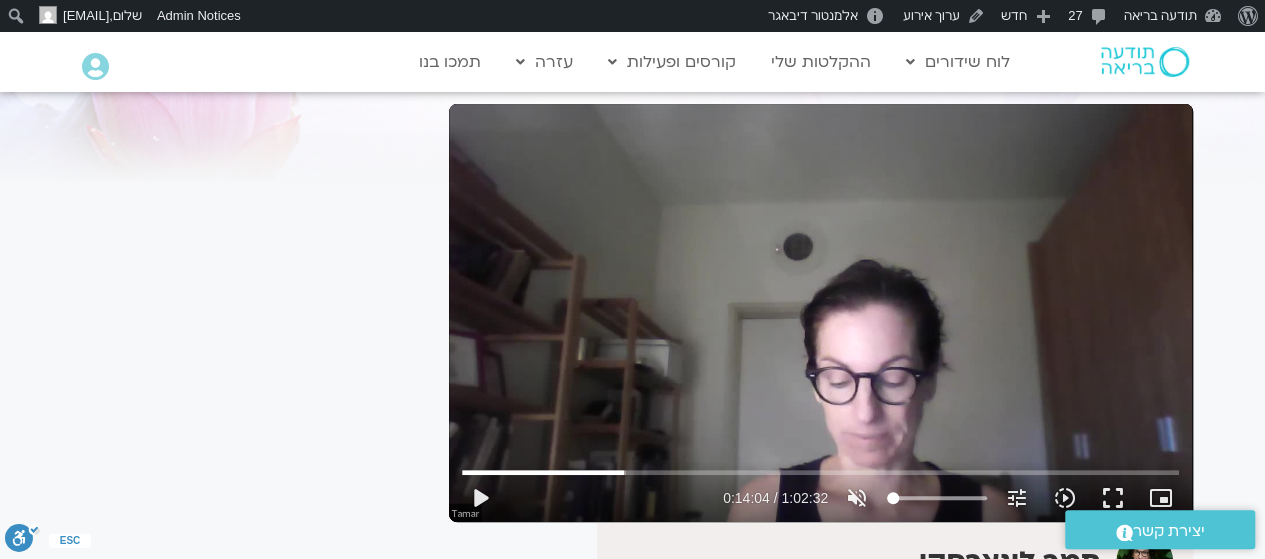 scroll, scrollTop: 0, scrollLeft: 0, axis: both 